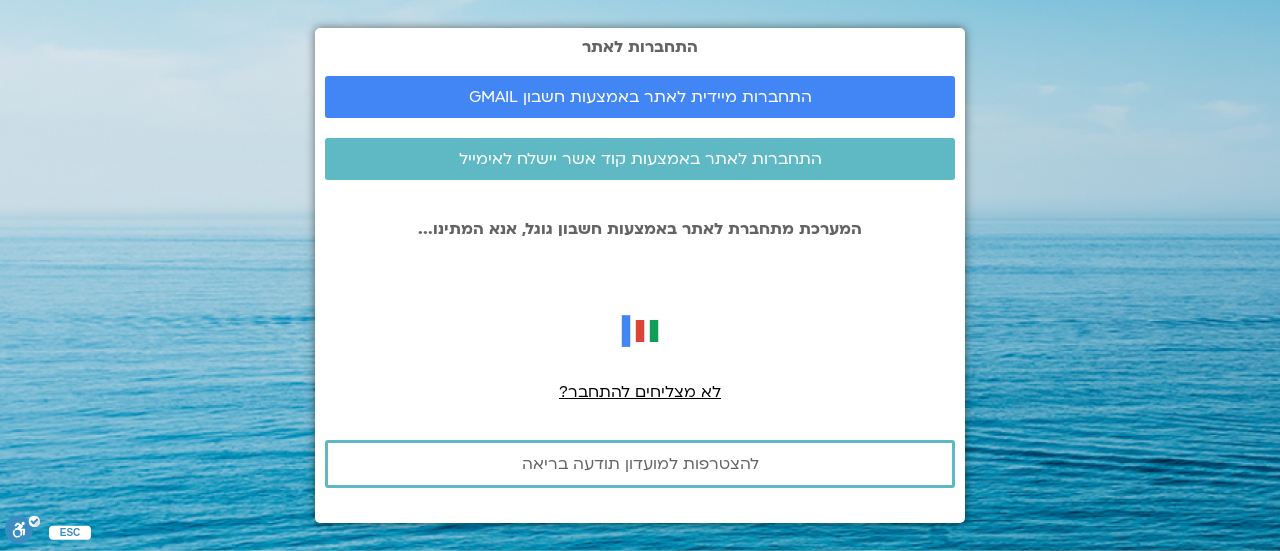 scroll, scrollTop: 0, scrollLeft: 0, axis: both 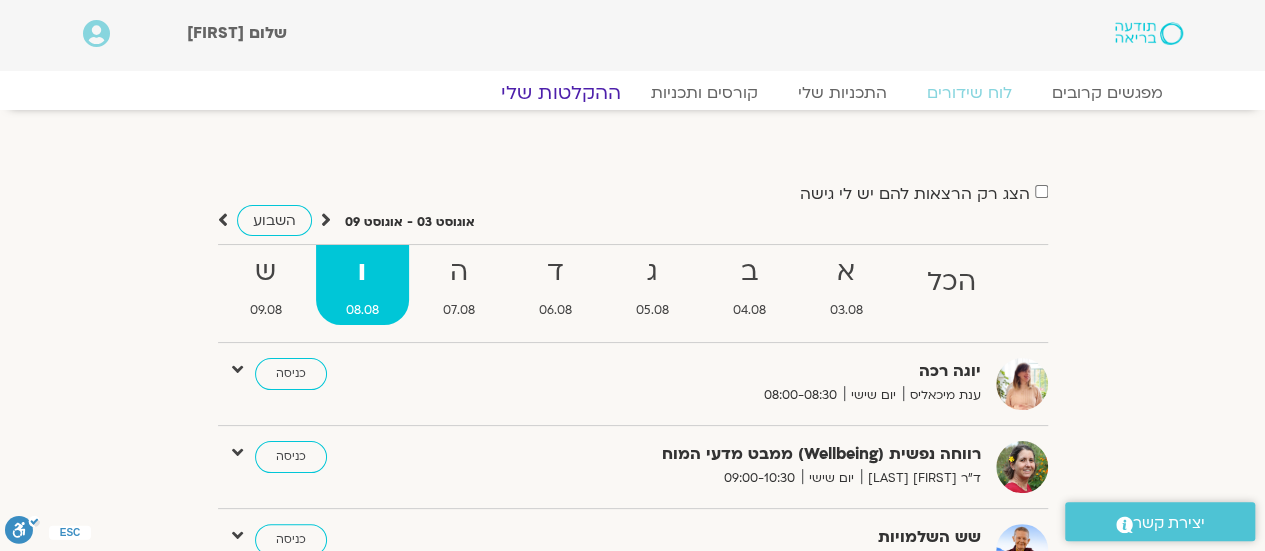 click on "ההקלטות שלי" 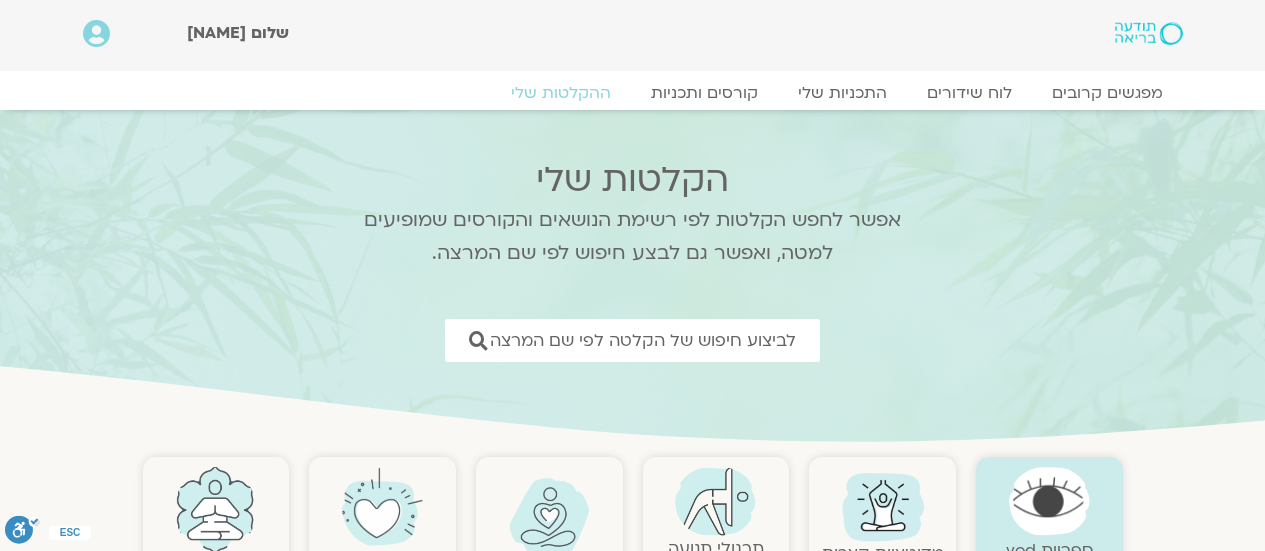 scroll, scrollTop: 0, scrollLeft: 0, axis: both 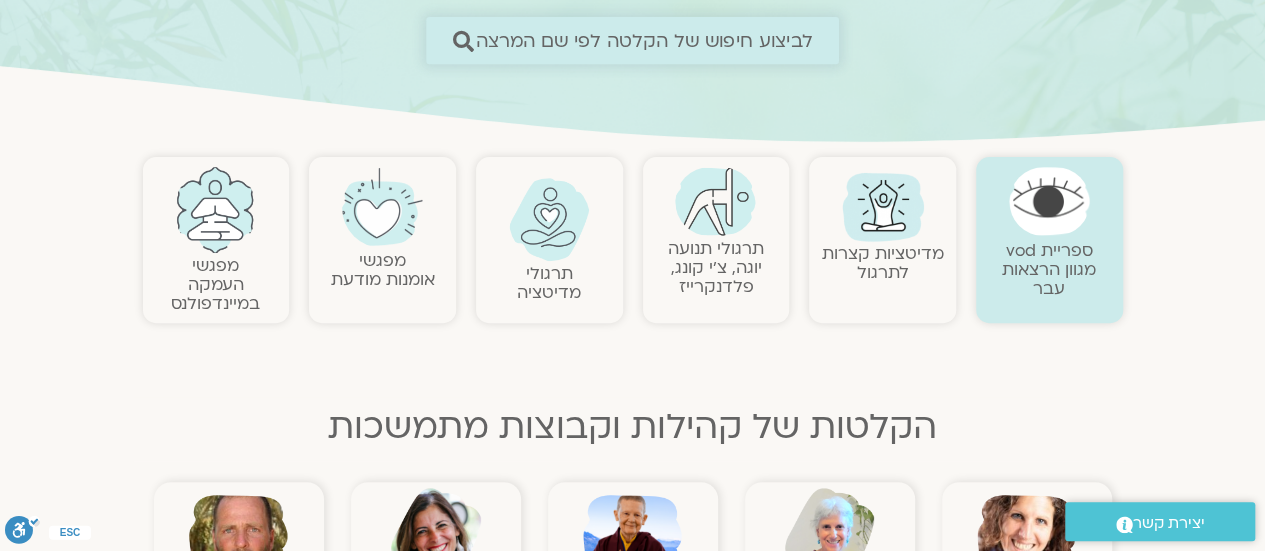 click on "לביצוע חיפוש של הקלטה לפי שם המרצה" at bounding box center [644, 40] 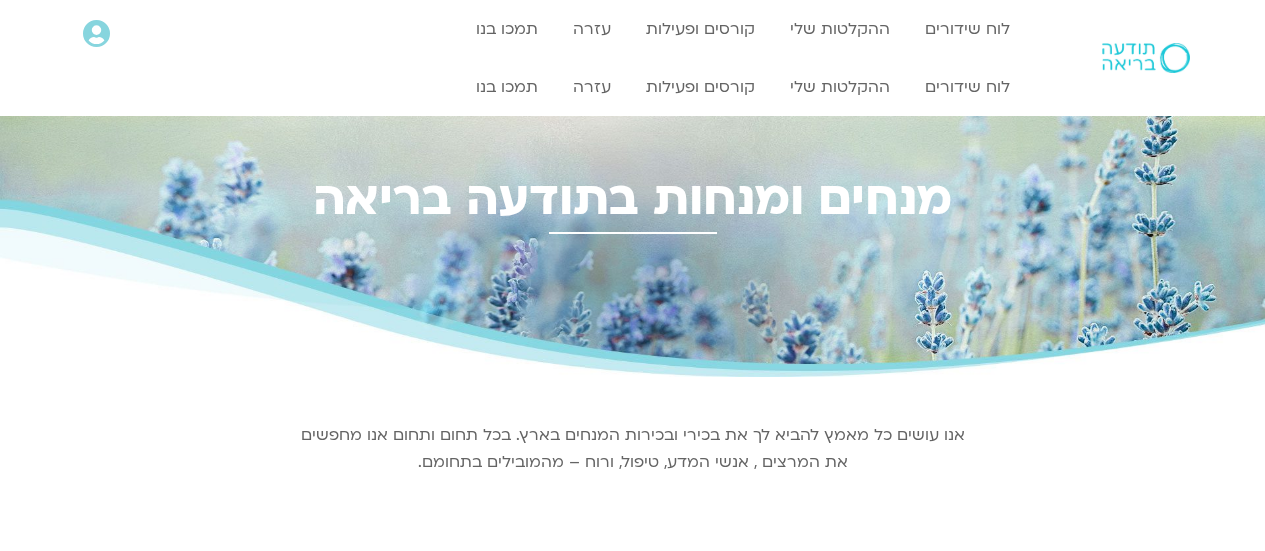 scroll, scrollTop: 0, scrollLeft: 0, axis: both 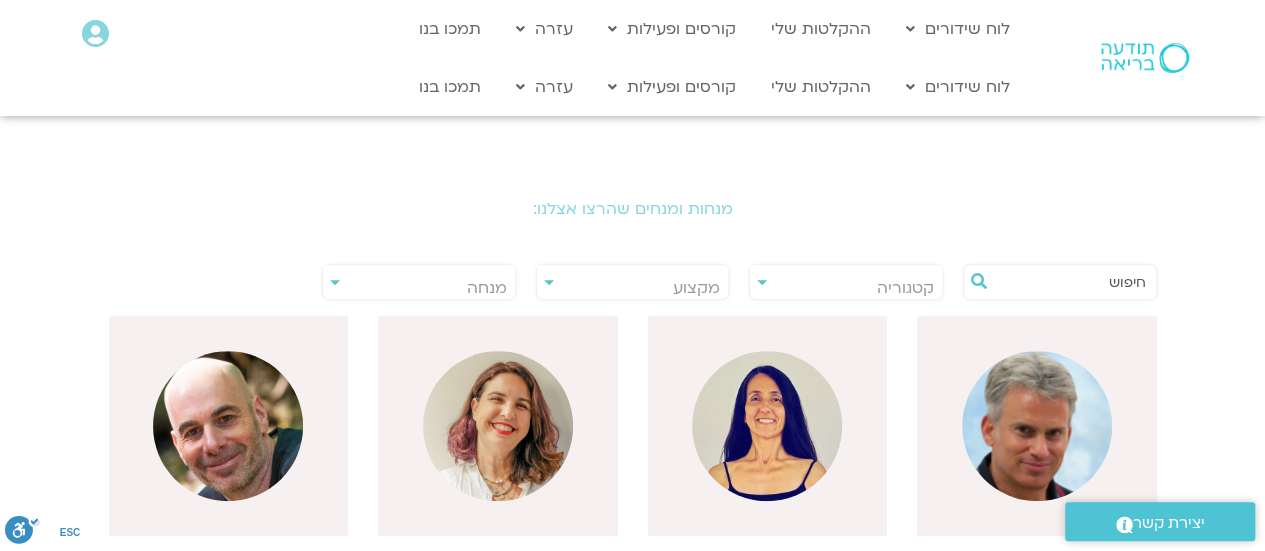 click at bounding box center [1070, 282] 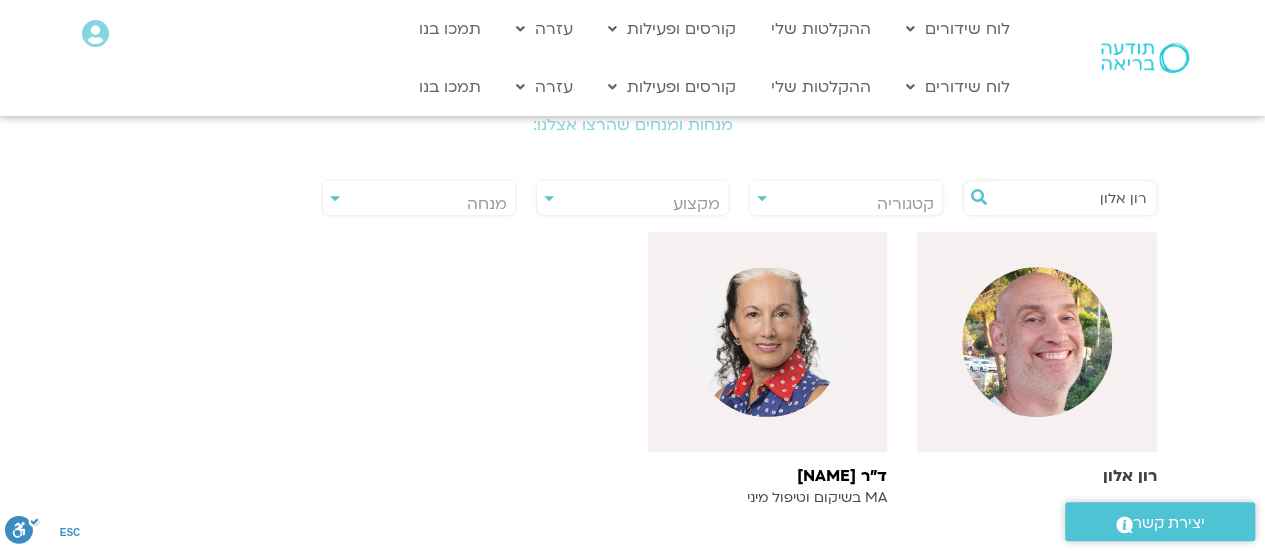 scroll, scrollTop: 500, scrollLeft: 0, axis: vertical 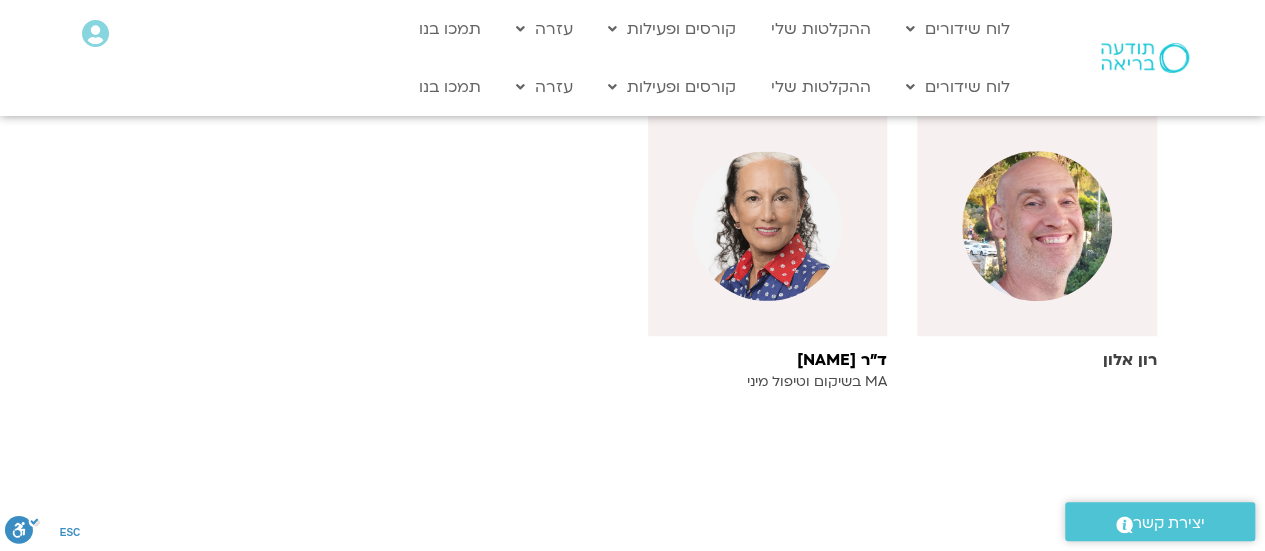 type on "רון אלון" 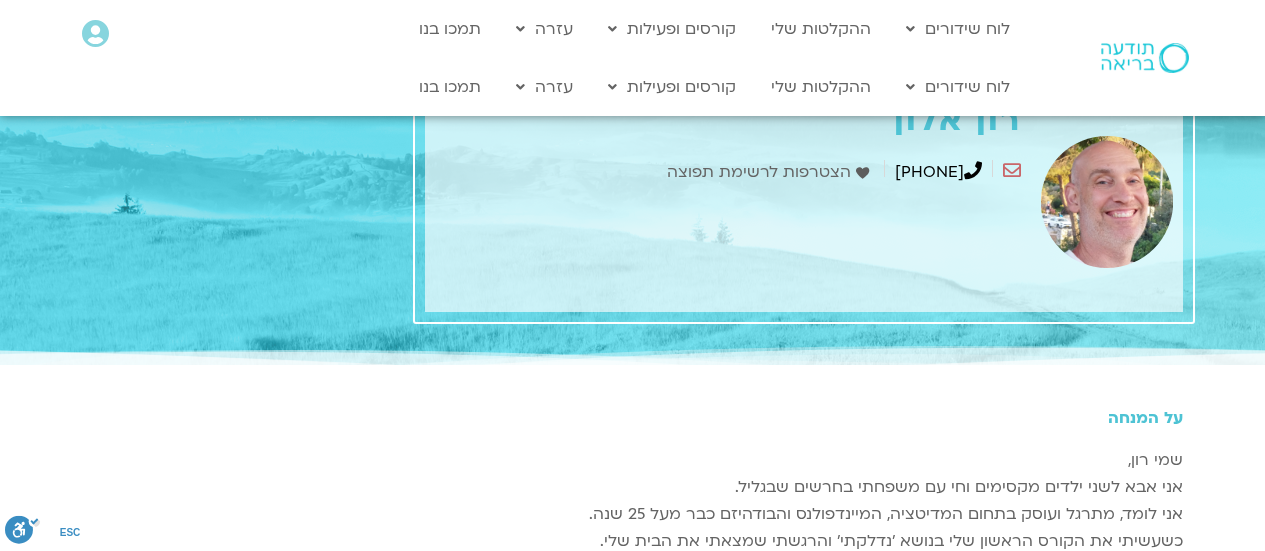 scroll, scrollTop: 0, scrollLeft: 0, axis: both 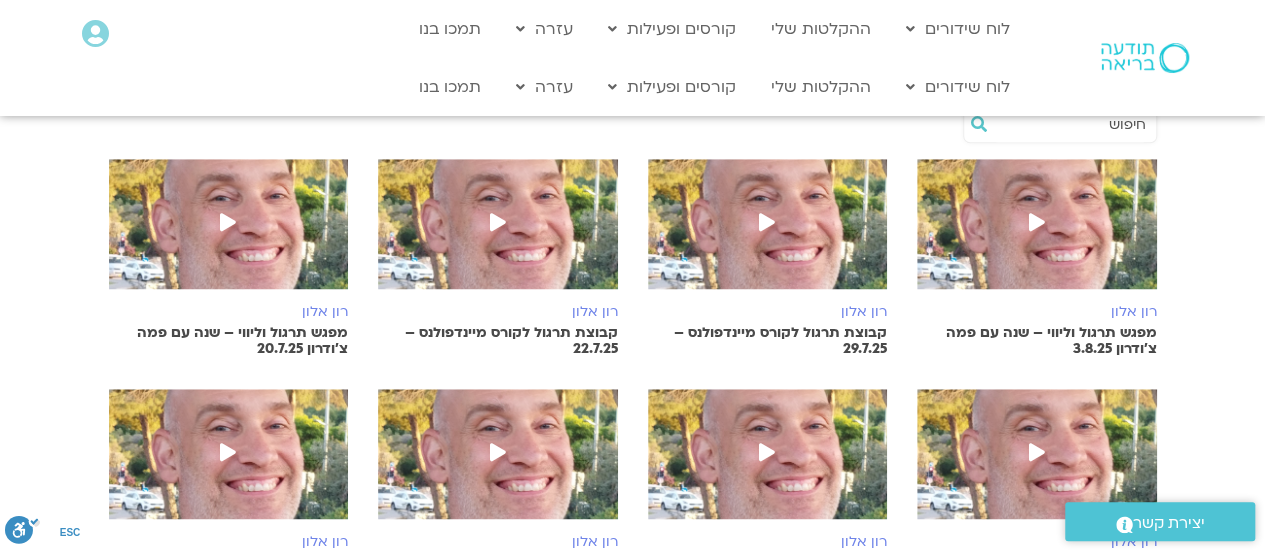 click at bounding box center (228, 224) 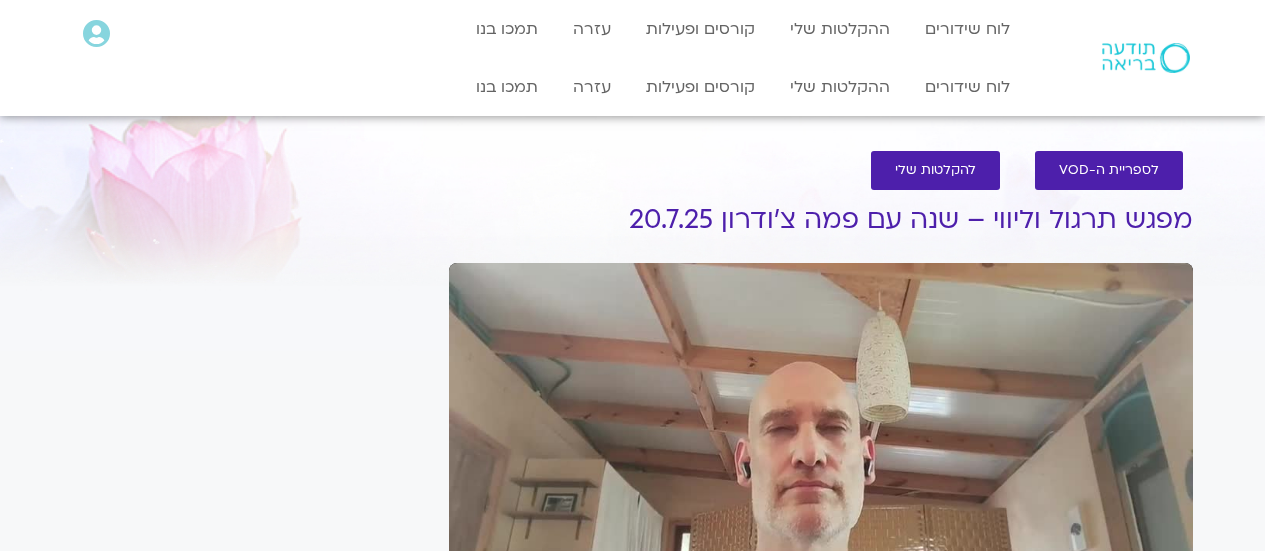 scroll, scrollTop: 304, scrollLeft: 0, axis: vertical 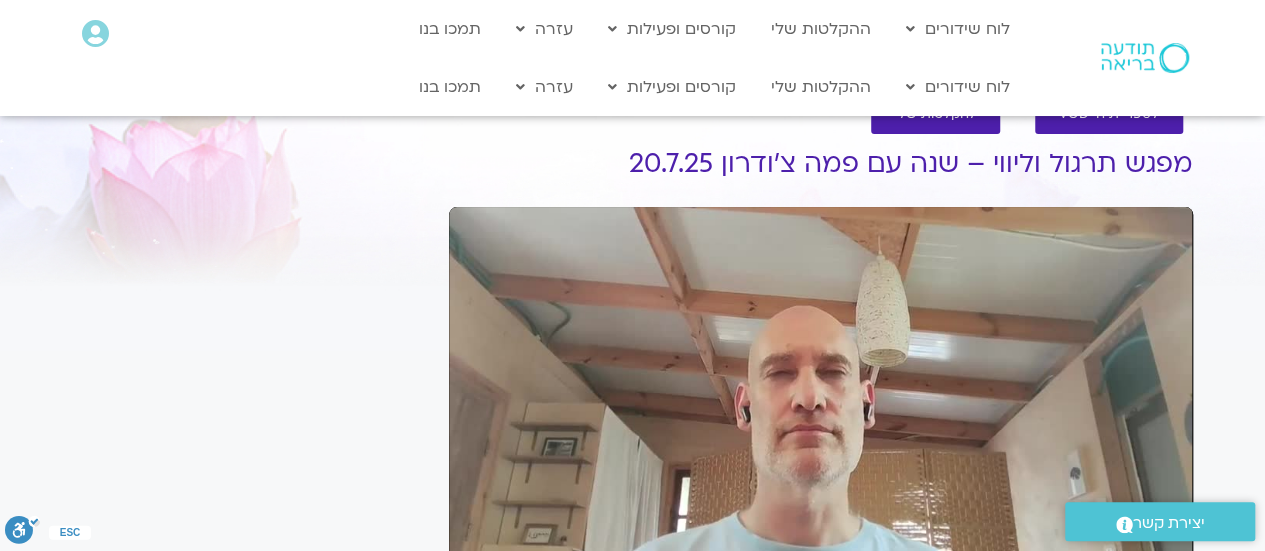 click on "Skip Ad 8:37 play_arrow 0:00 / 24:29 volume_up Mute tune Resolution Auto 480p slow_motion_video Playback speed 1x 1x fullscreen picture_in_picture_alt Picture-in-Picture Off close Resolution 480p 360p 240p Auto done close Playback speed 0.5x 0.75x 1x done 1.25x 1.5x 1.75x 2x" at bounding box center [821, 416] 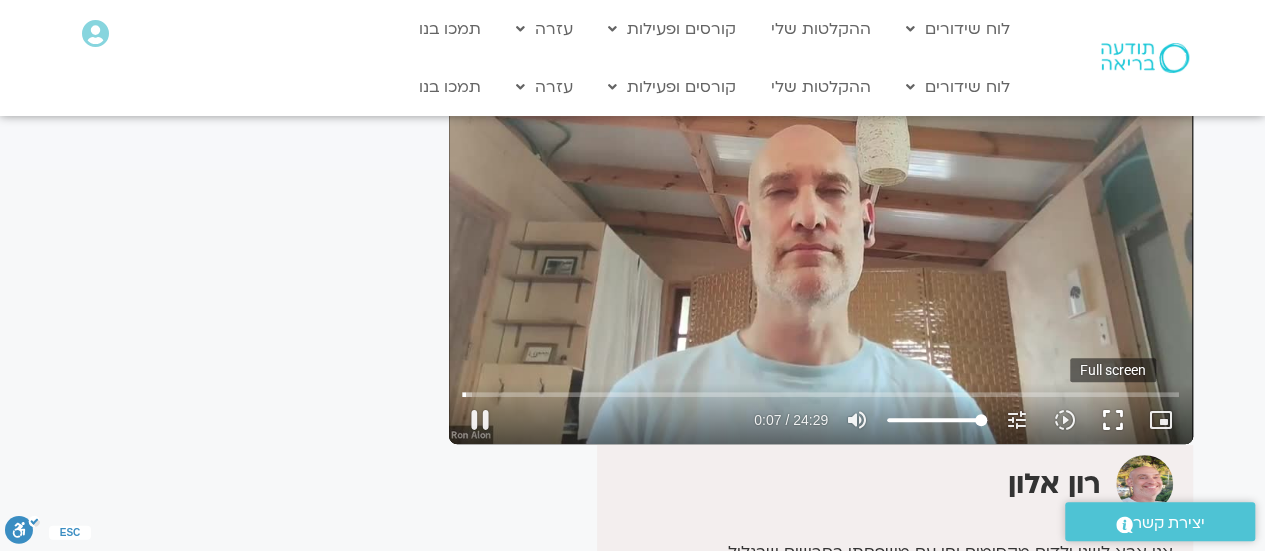scroll, scrollTop: 200, scrollLeft: 0, axis: vertical 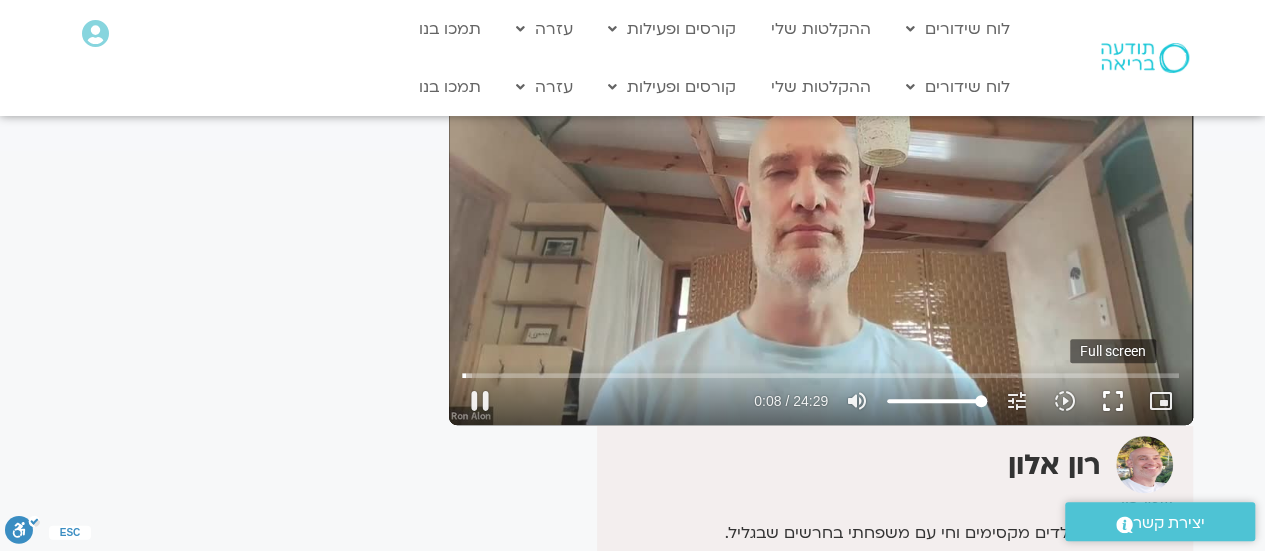 click on "fullscreen" at bounding box center (1113, 401) 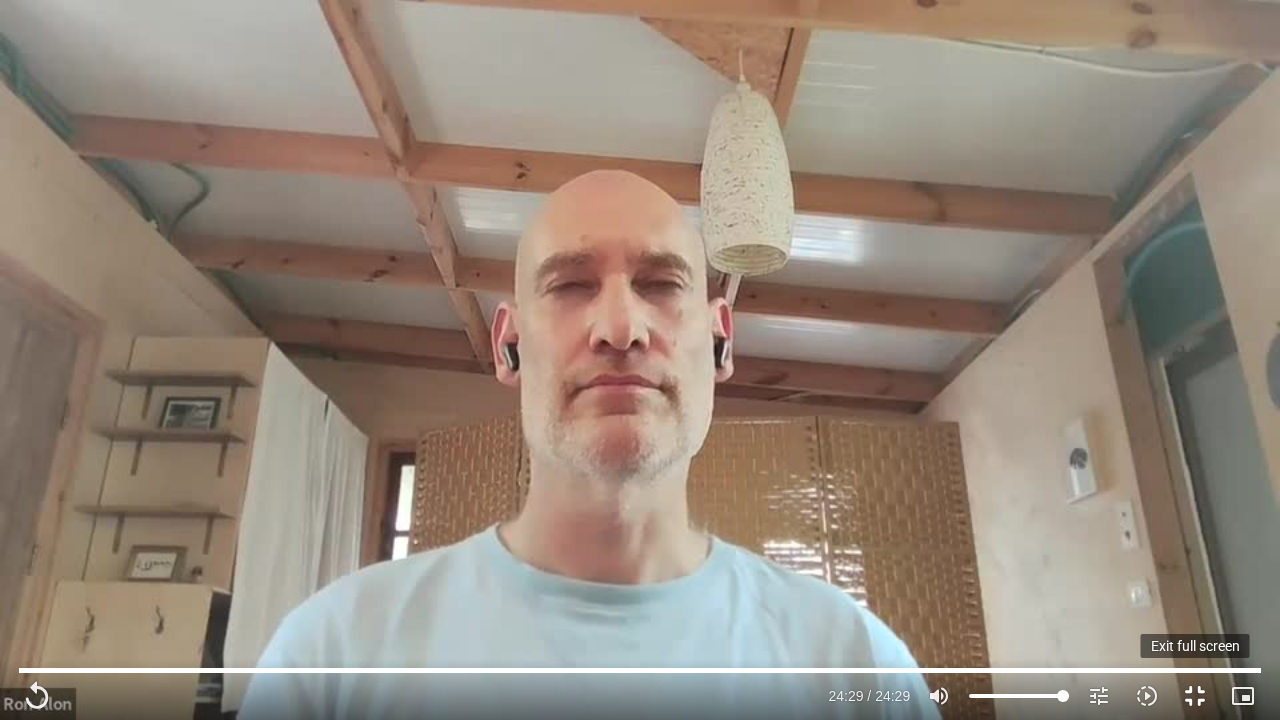click on "fullscreen_exit" at bounding box center (1195, 696) 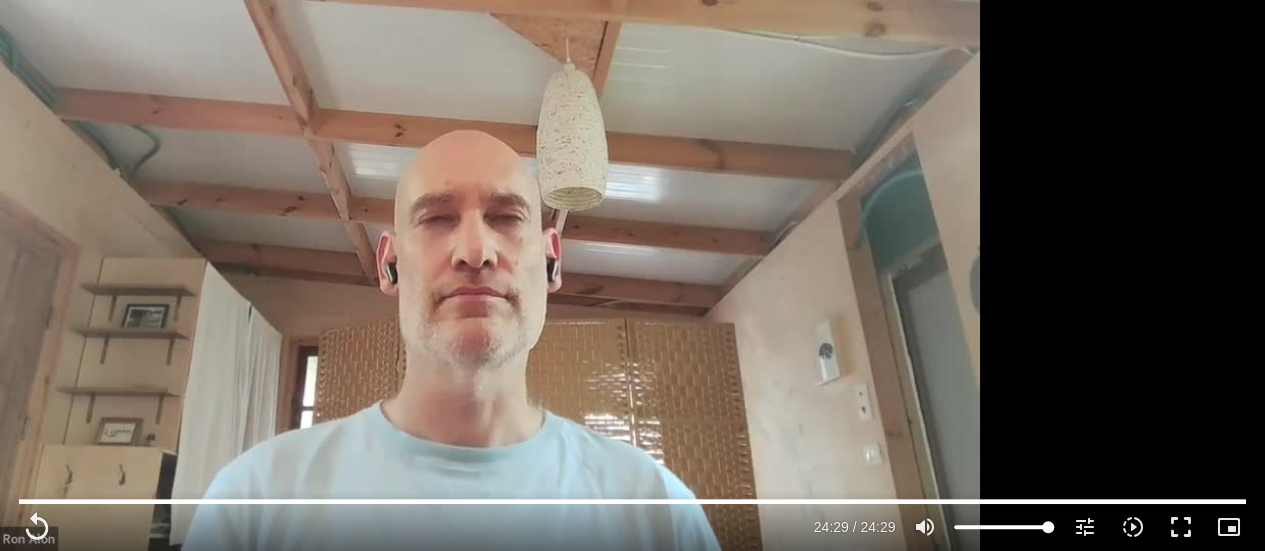 scroll, scrollTop: 0, scrollLeft: 0, axis: both 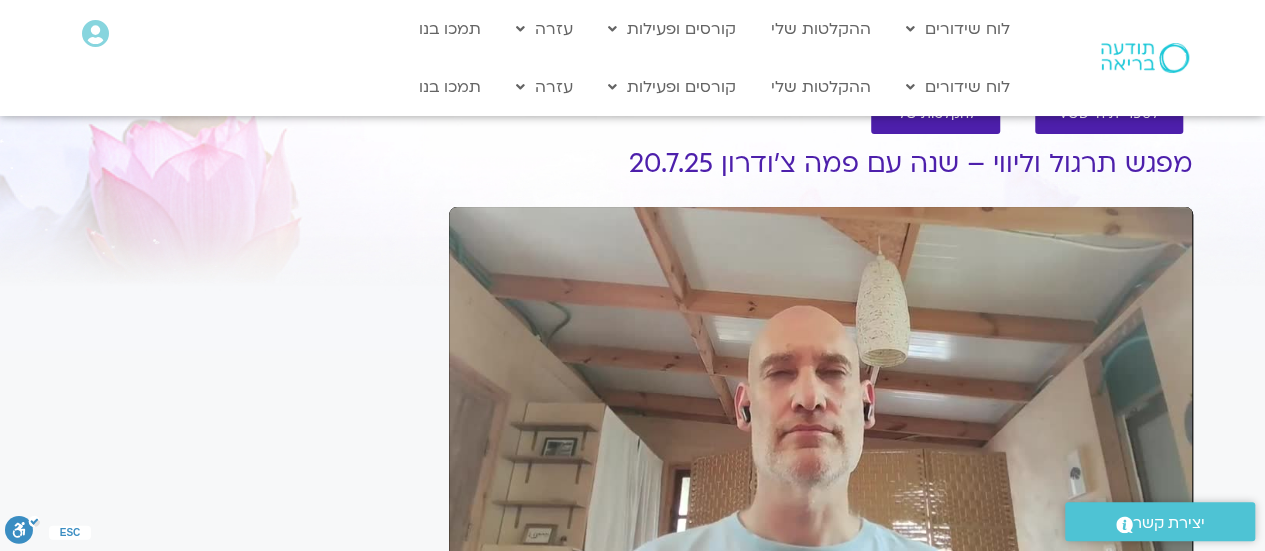 type on "1469.48" 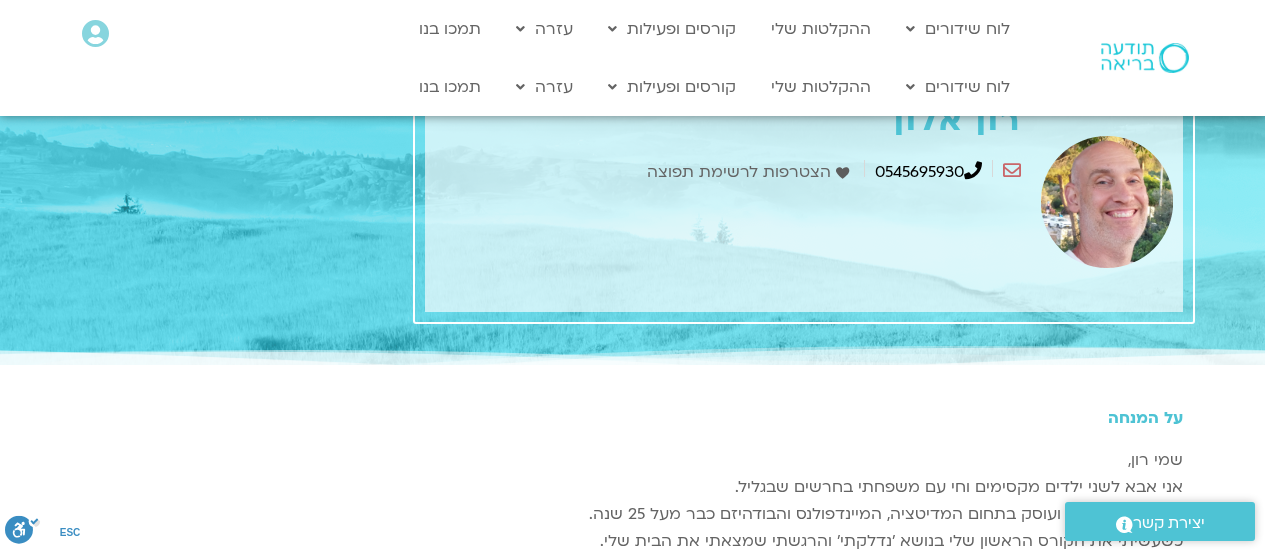 scroll, scrollTop: 756, scrollLeft: 0, axis: vertical 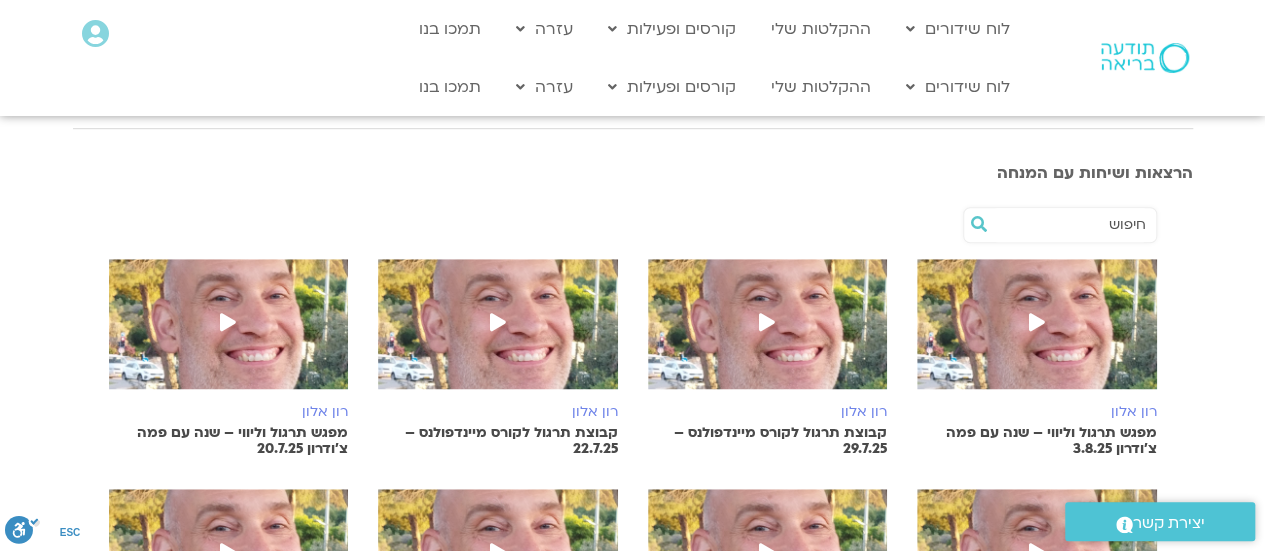 click at bounding box center [1037, 322] 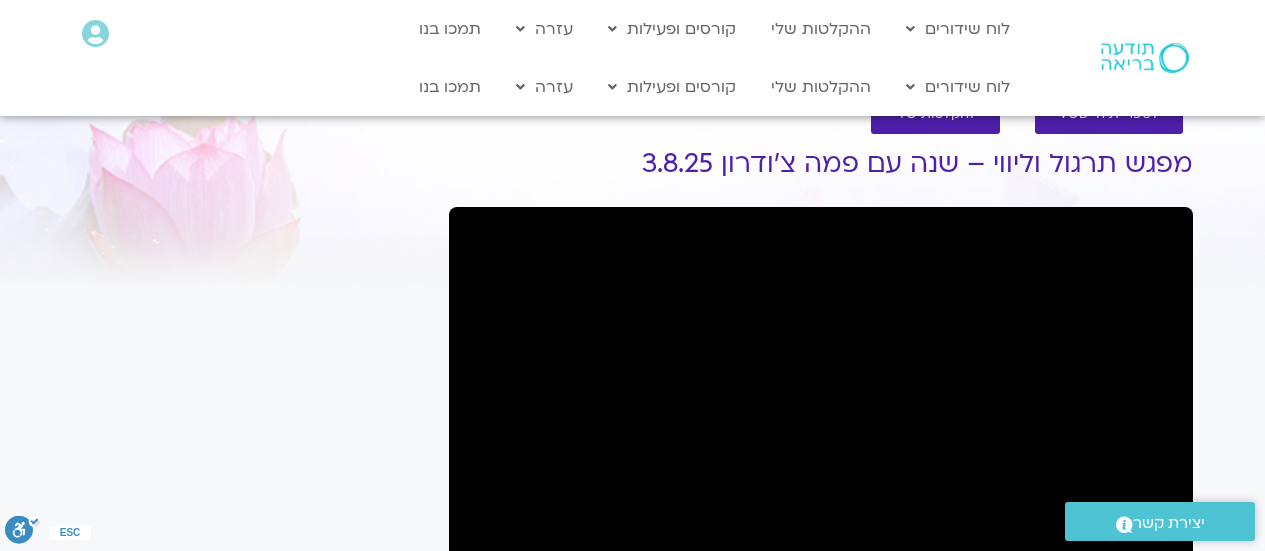 scroll, scrollTop: 0, scrollLeft: 0, axis: both 